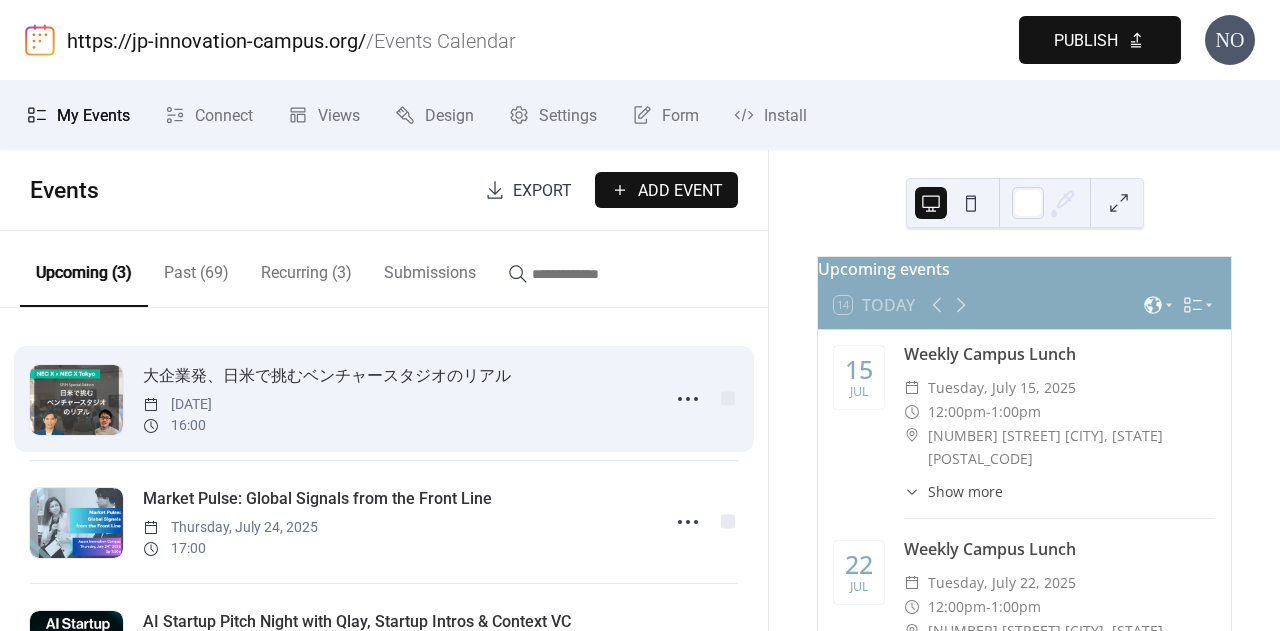 scroll, scrollTop: 0, scrollLeft: 0, axis: both 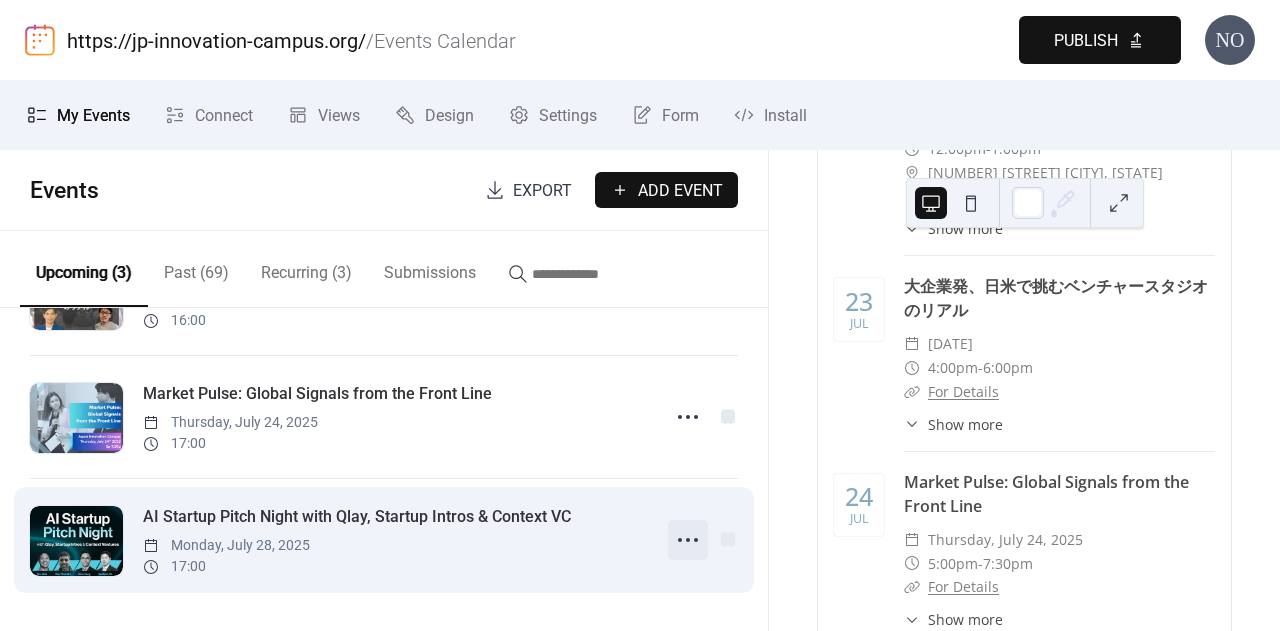 click 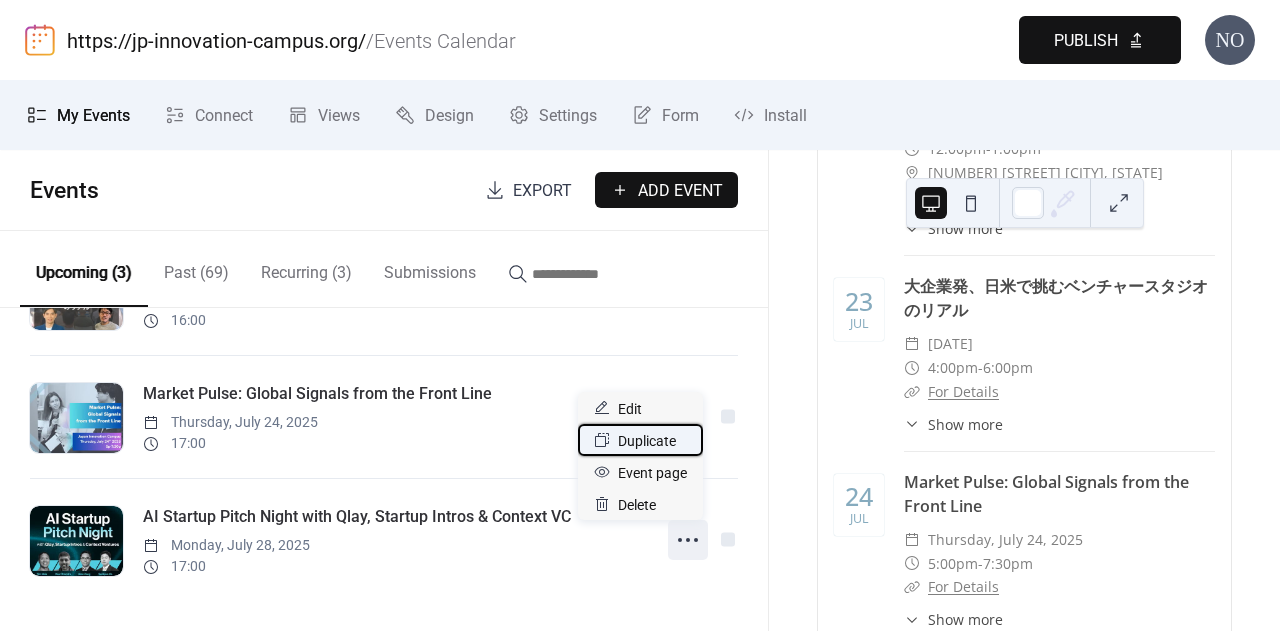 click on "Duplicate" at bounding box center [647, 441] 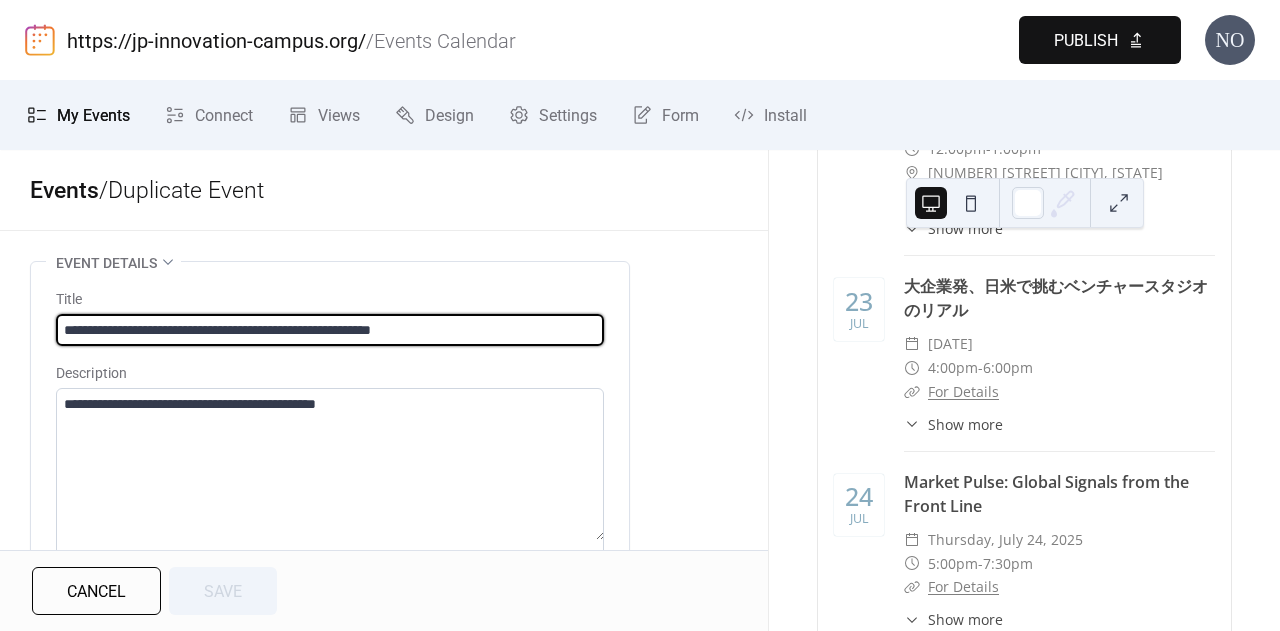 drag, startPoint x: 486, startPoint y: 329, endPoint x: 0, endPoint y: 309, distance: 486.41135 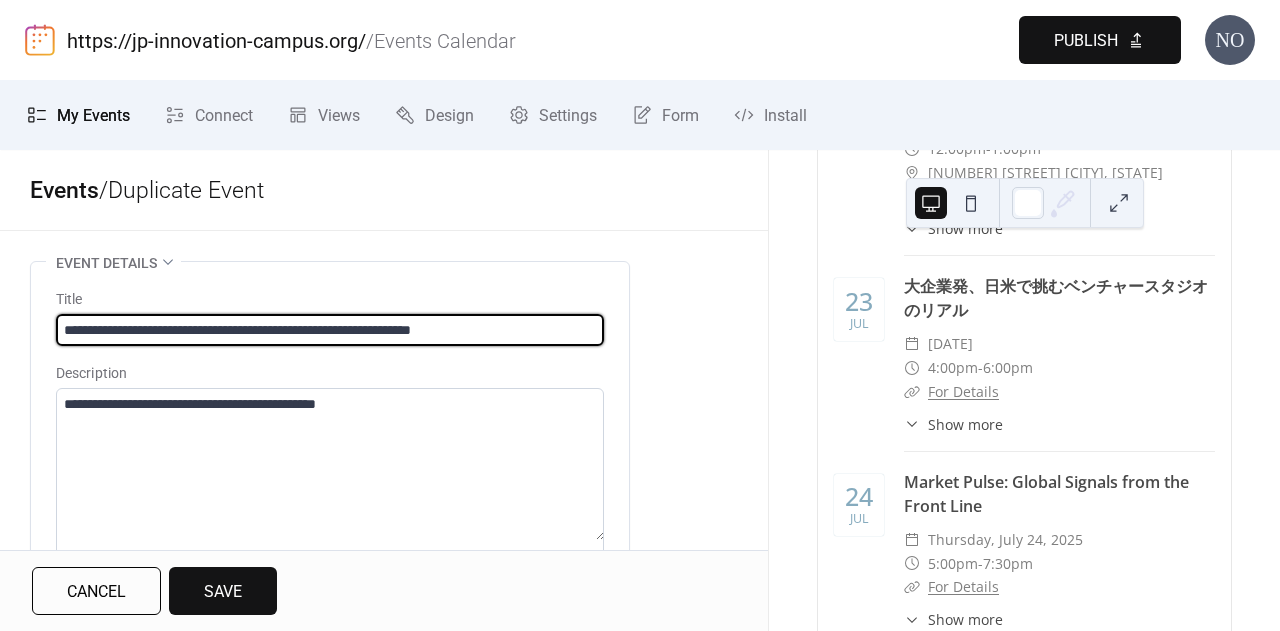 scroll, scrollTop: 0, scrollLeft: 272, axis: horizontal 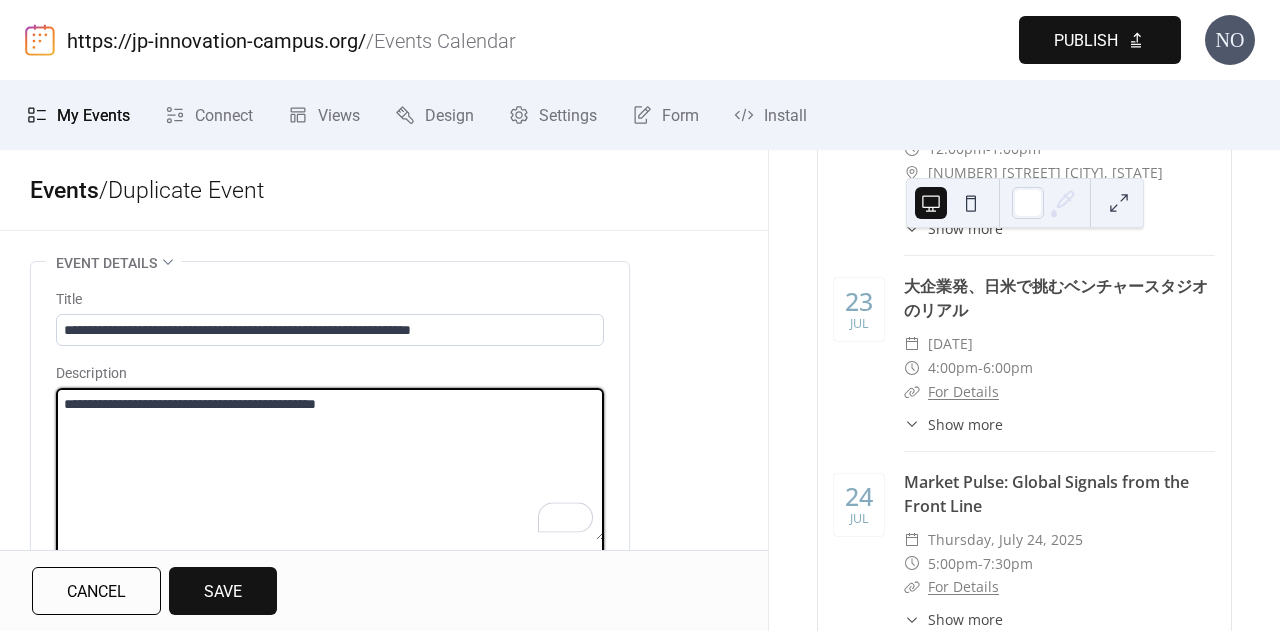 drag, startPoint x: 384, startPoint y: 413, endPoint x: 131, endPoint y: 432, distance: 253.71243 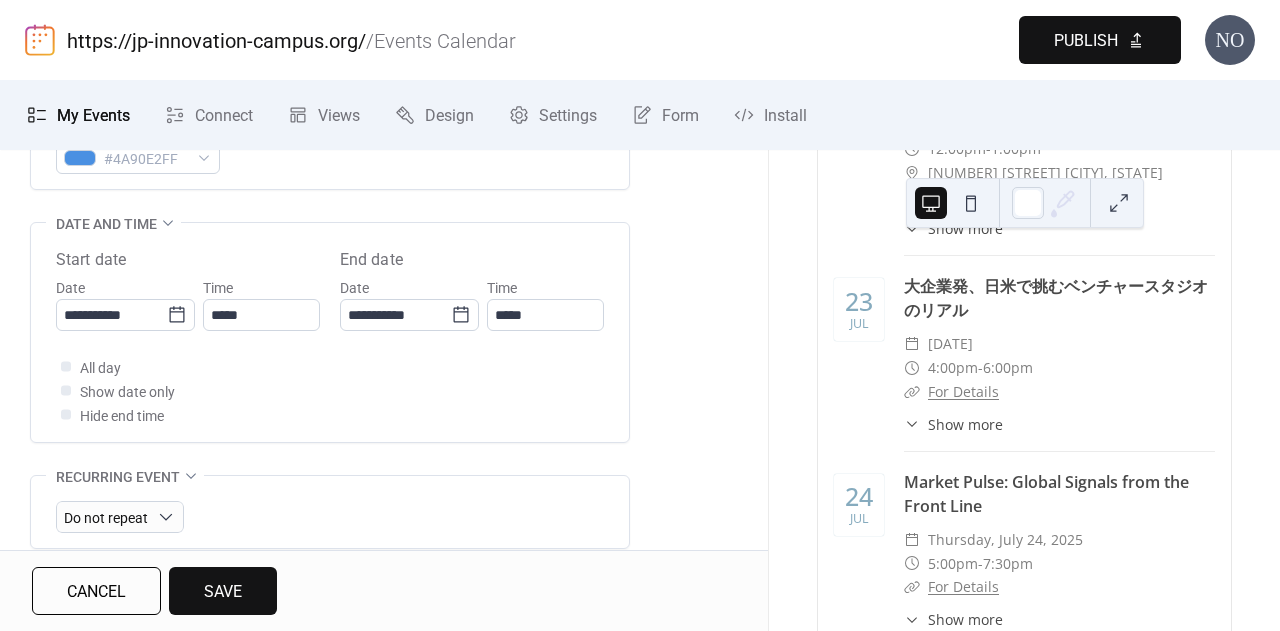 scroll, scrollTop: 622, scrollLeft: 0, axis: vertical 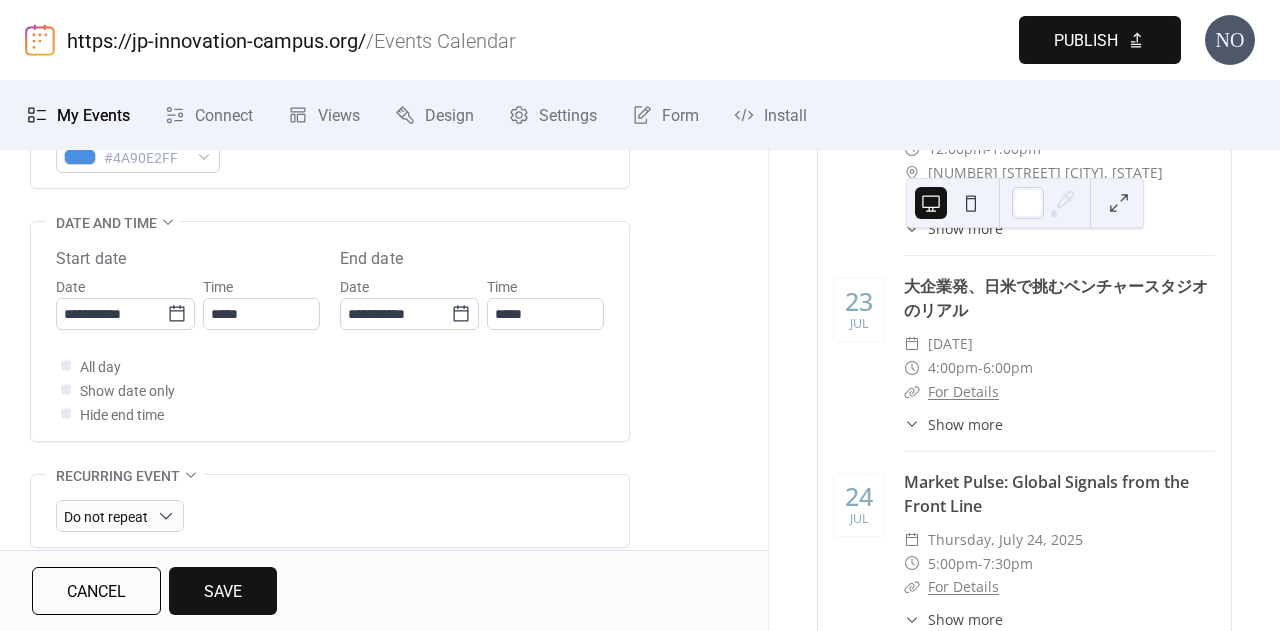 type on "**********" 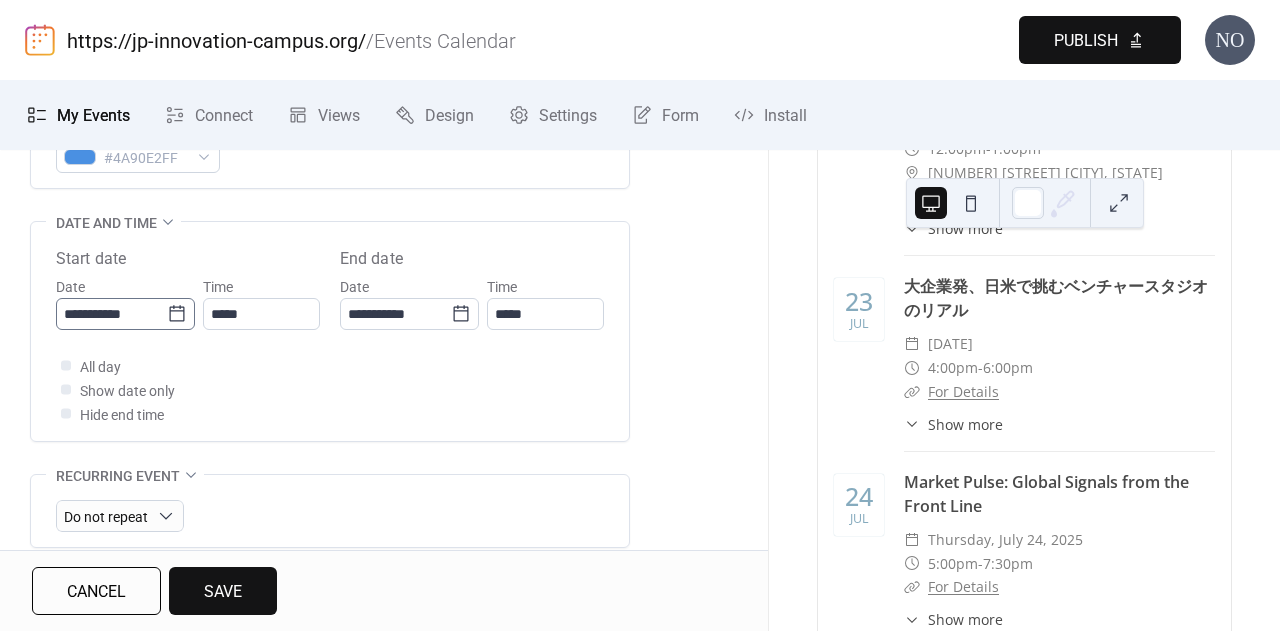 click 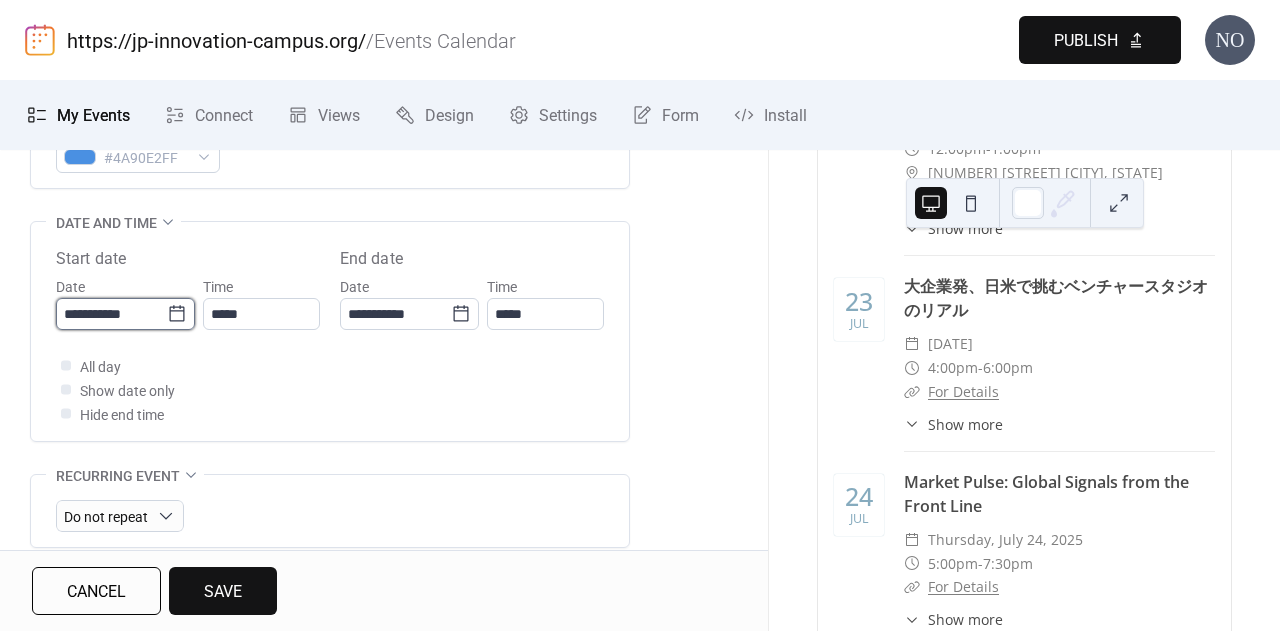 click on "**********" at bounding box center [111, 314] 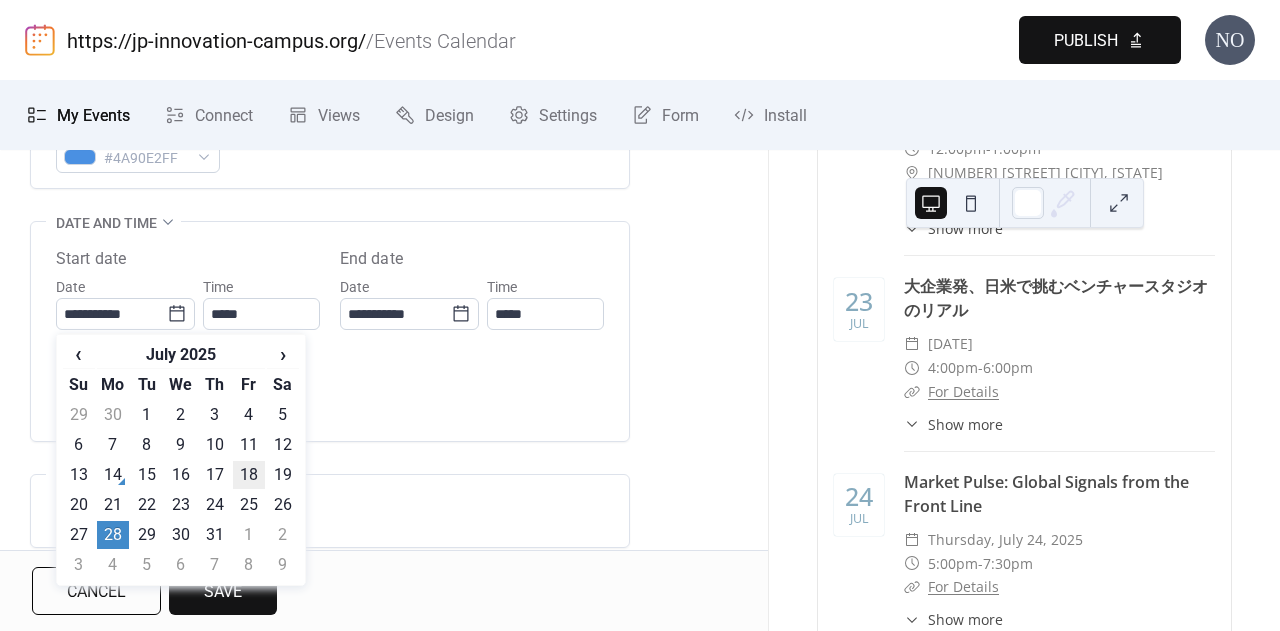 click on "18" at bounding box center [249, 475] 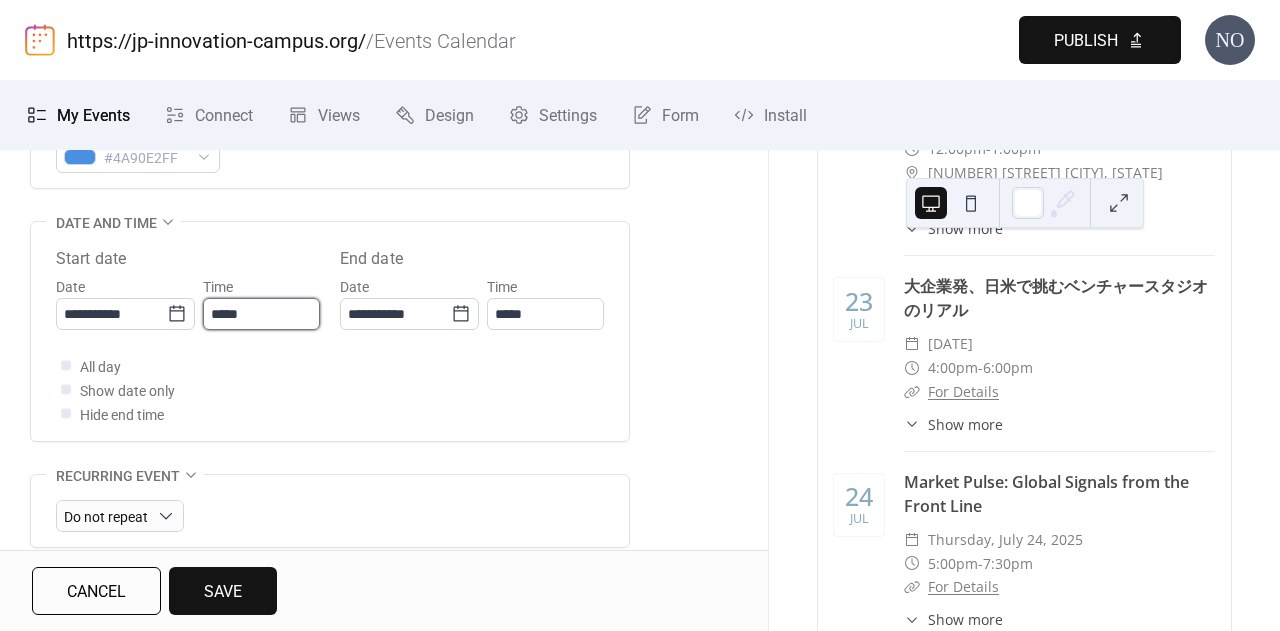 click on "*****" at bounding box center [261, 314] 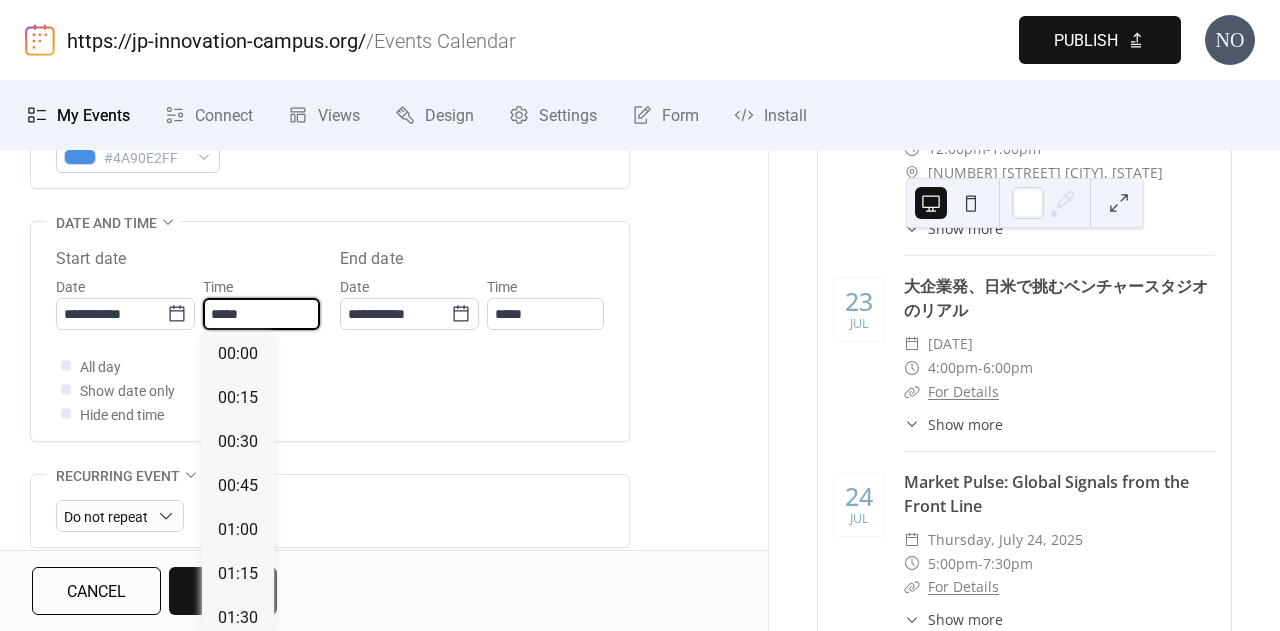scroll, scrollTop: 3037, scrollLeft: 0, axis: vertical 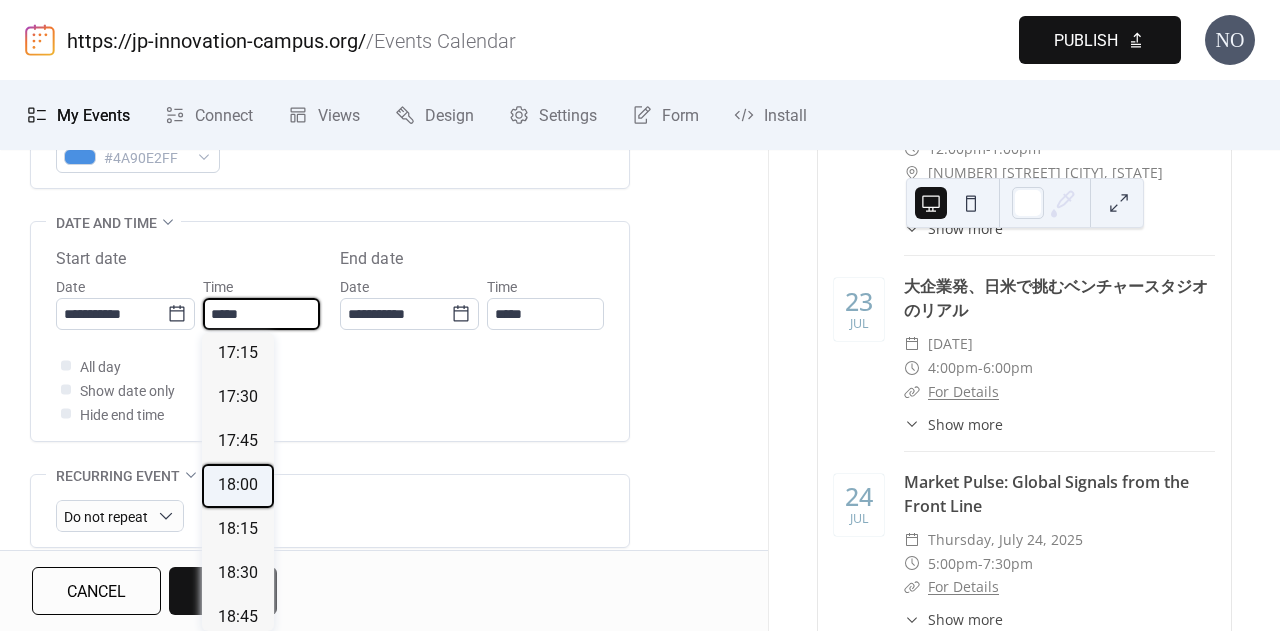 click on "18:00" at bounding box center [238, 485] 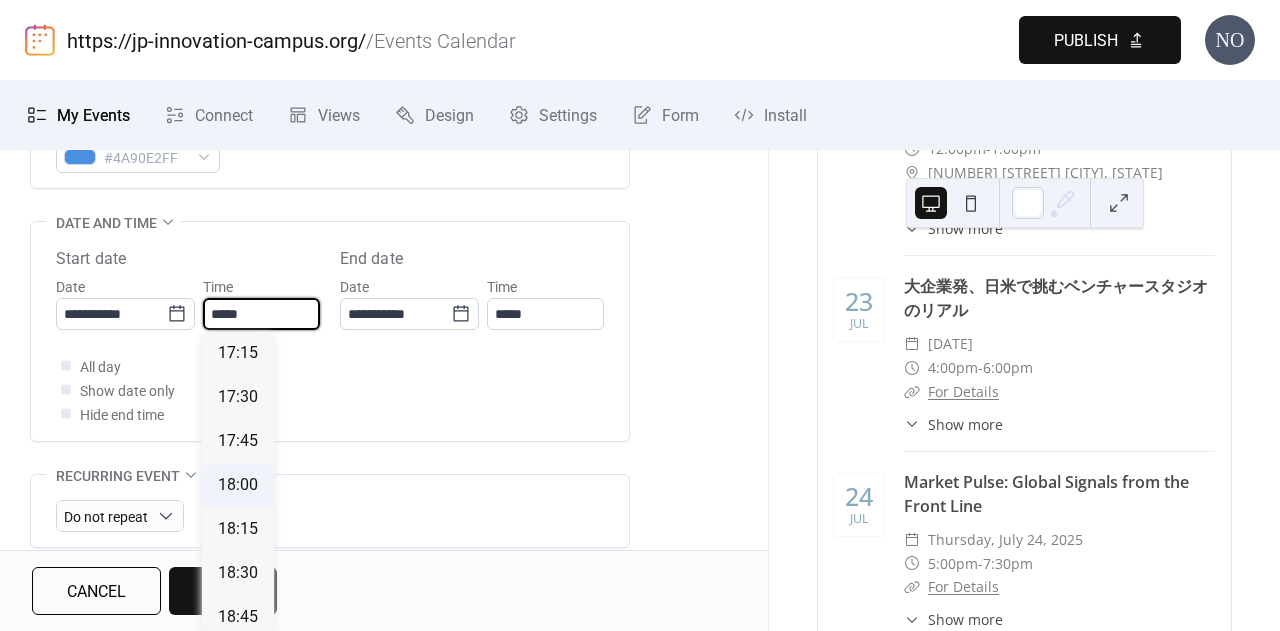 type on "*****" 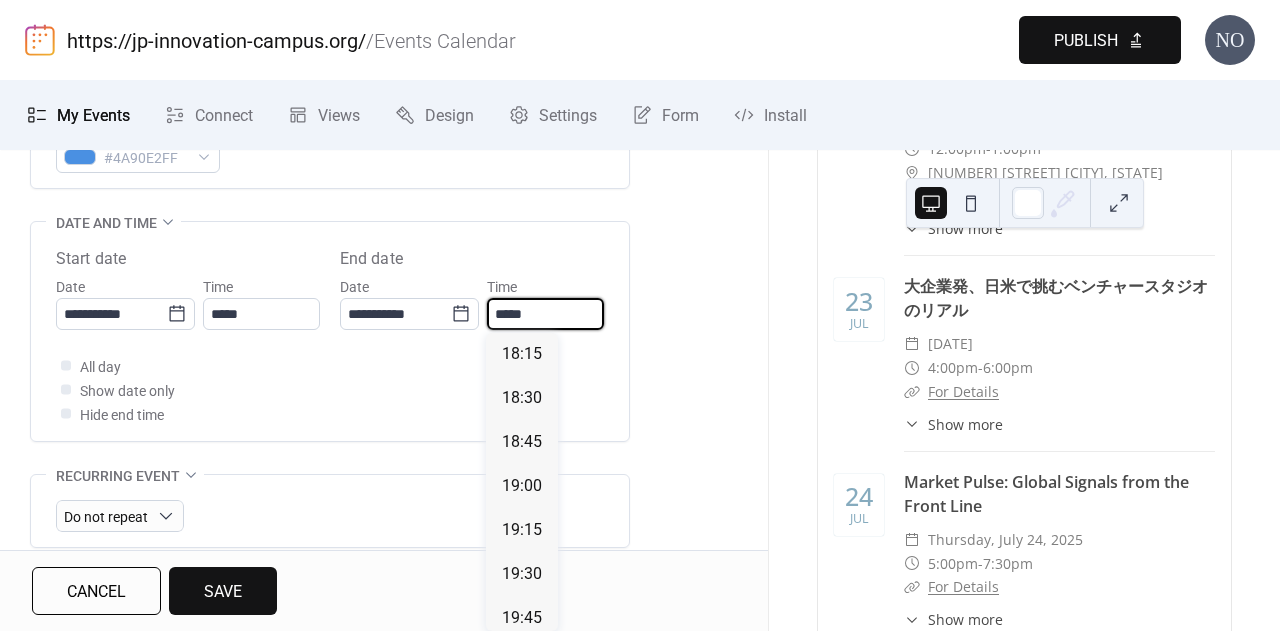 click on "*****" at bounding box center [545, 314] 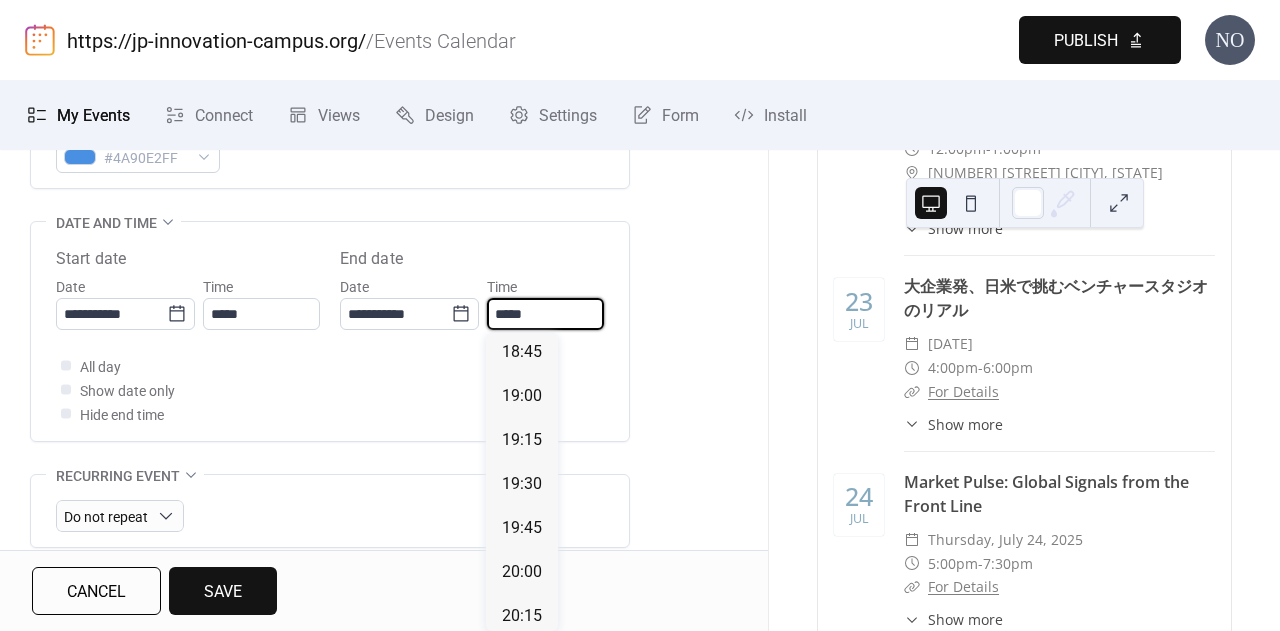 scroll, scrollTop: 91, scrollLeft: 0, axis: vertical 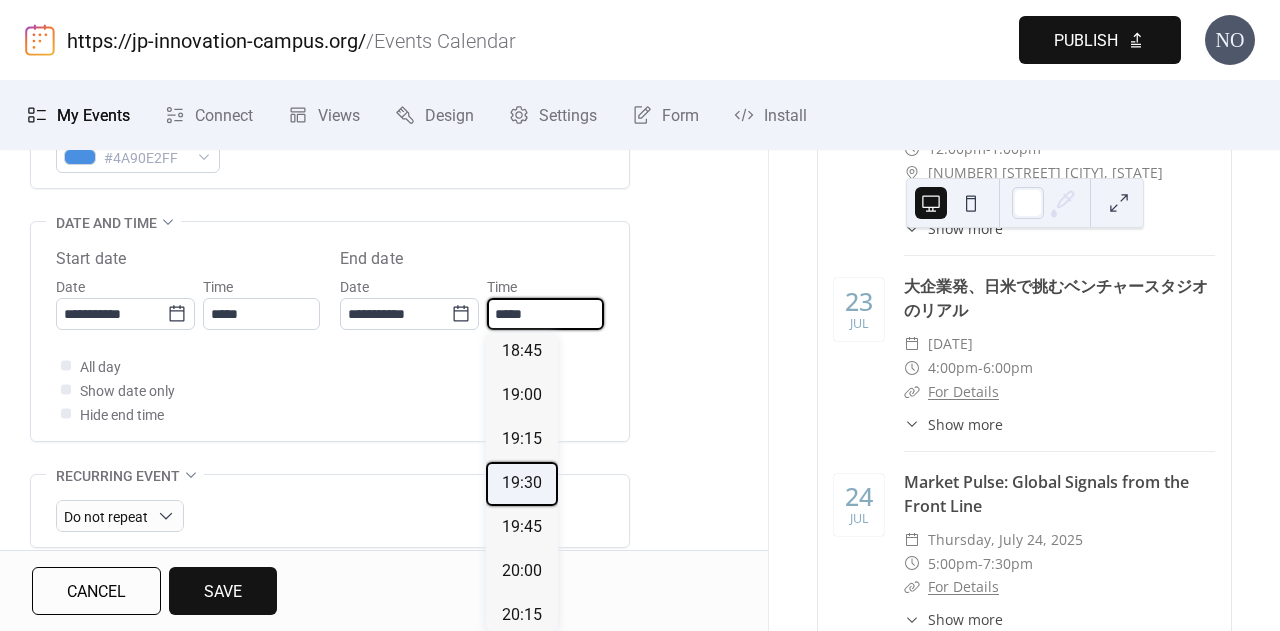 click on "19:30" at bounding box center (522, 483) 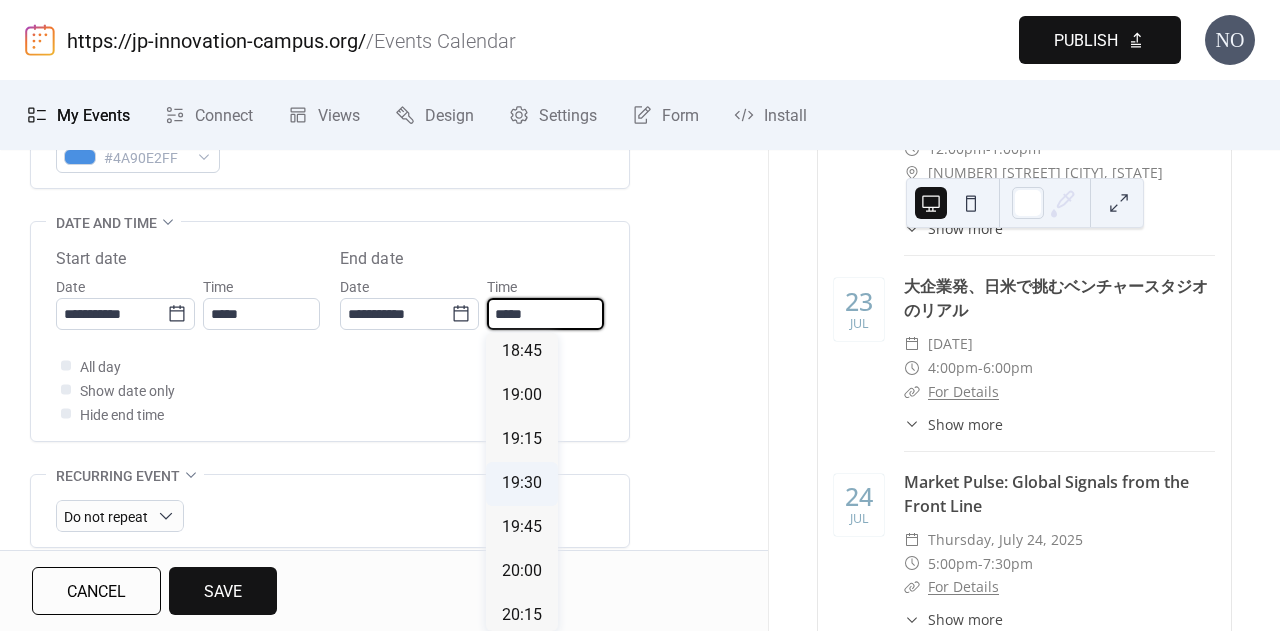 type on "*****" 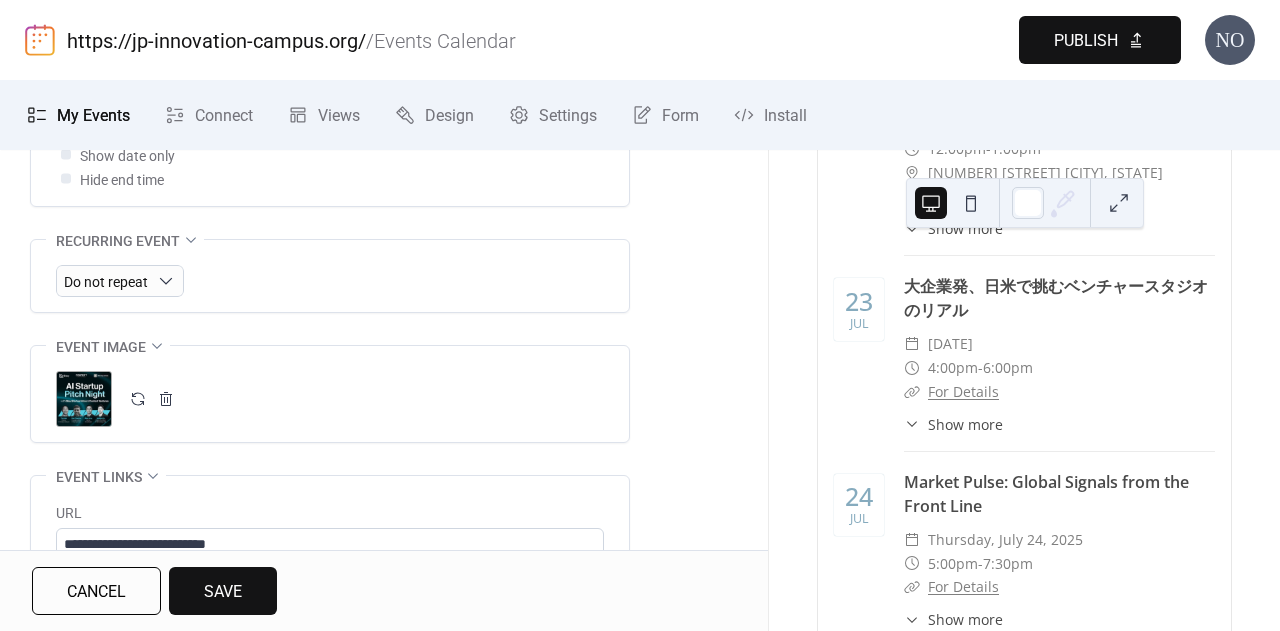 scroll, scrollTop: 882, scrollLeft: 0, axis: vertical 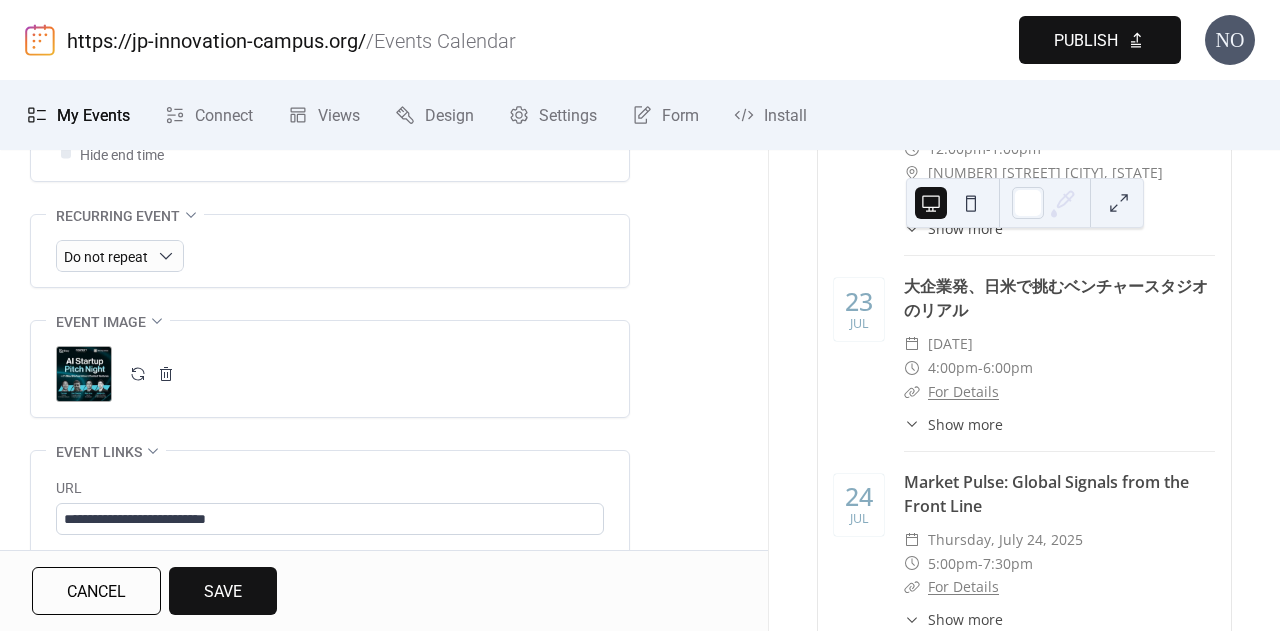 click at bounding box center [138, 374] 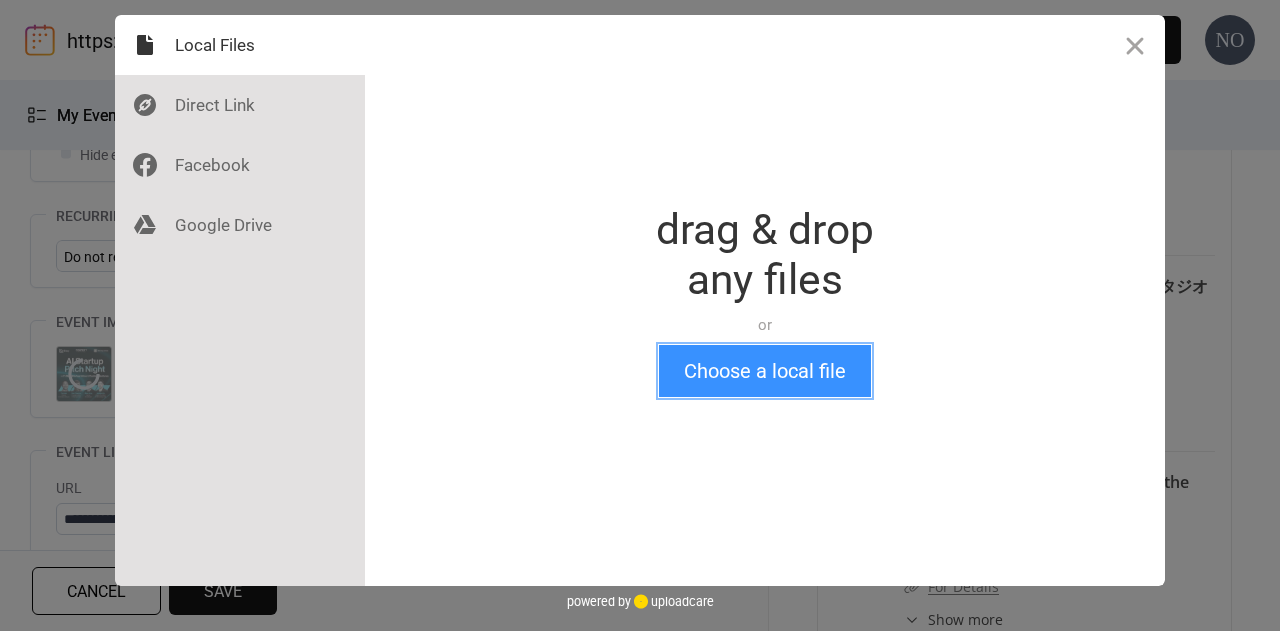 click on "Choose a local file" at bounding box center [765, 371] 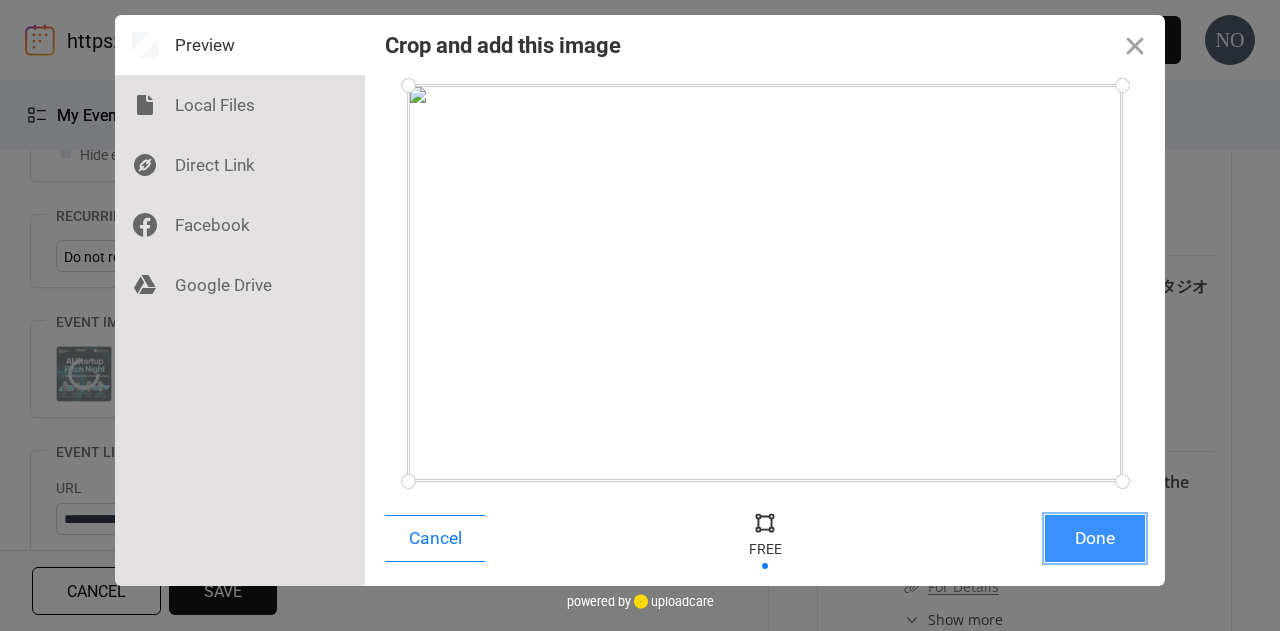 click on "Done" at bounding box center [1095, 538] 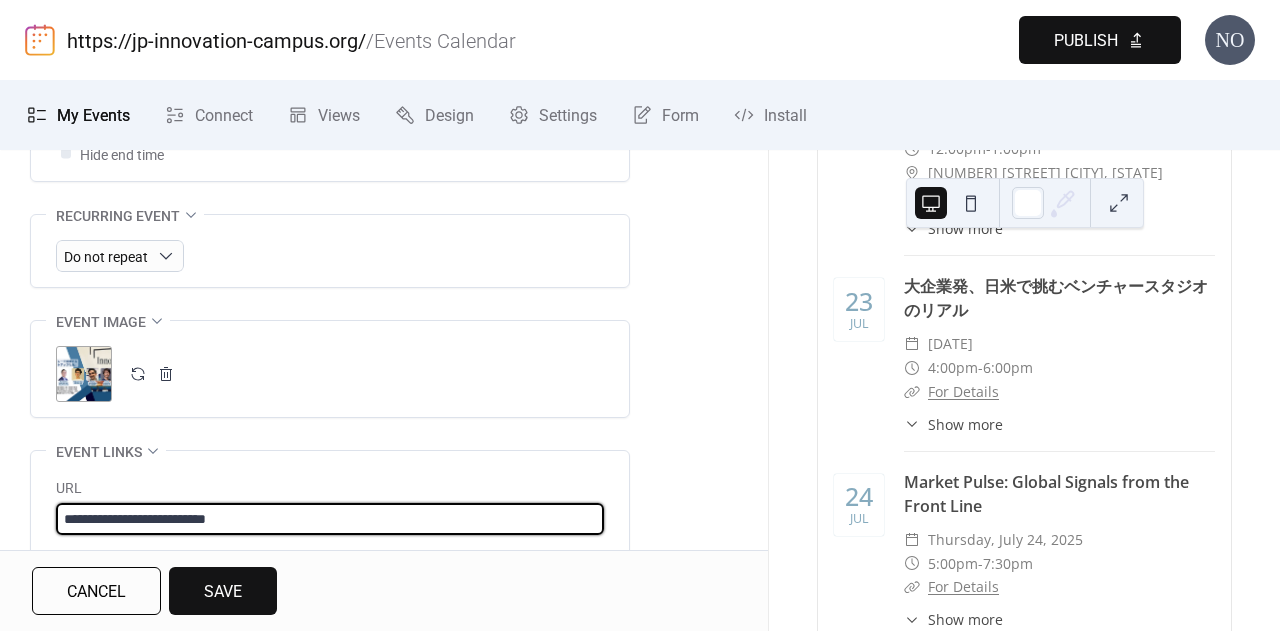 drag, startPoint x: 416, startPoint y: 517, endPoint x: 0, endPoint y: 512, distance: 416.03006 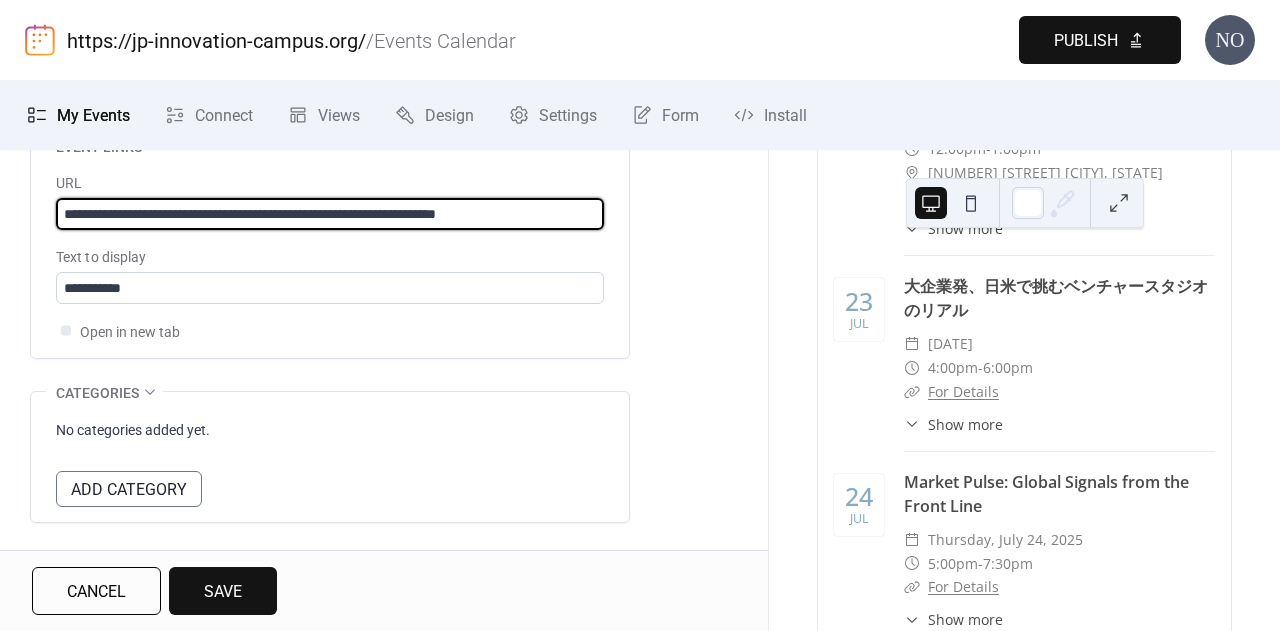 scroll, scrollTop: 1189, scrollLeft: 0, axis: vertical 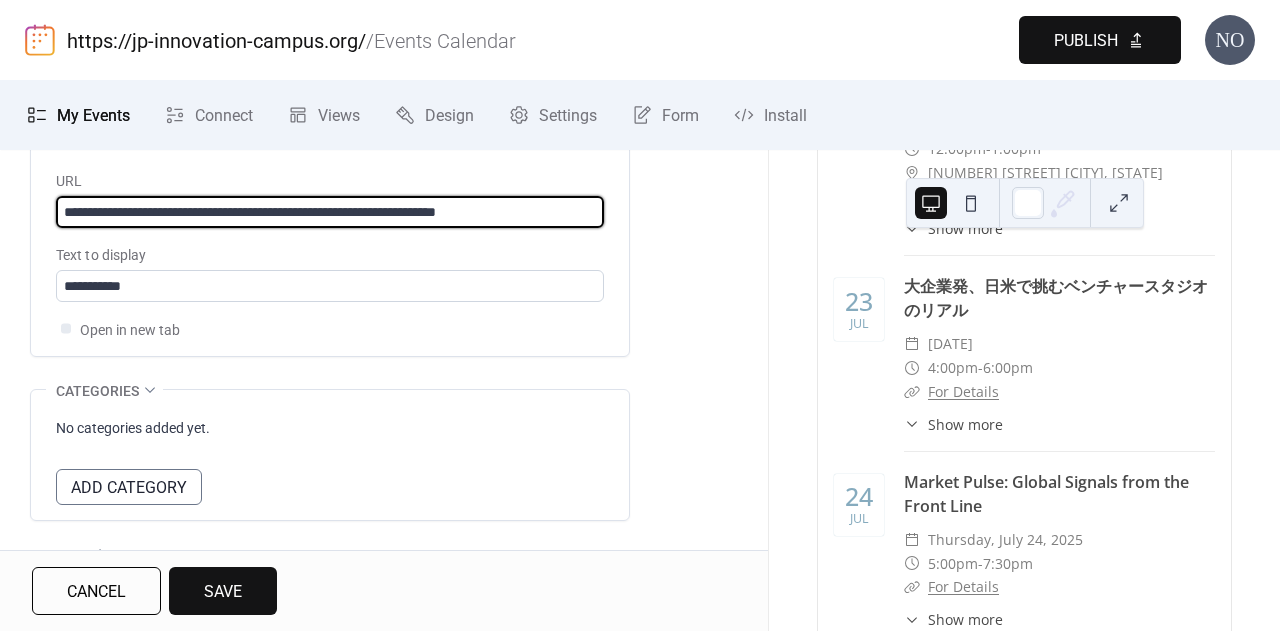 type on "**********" 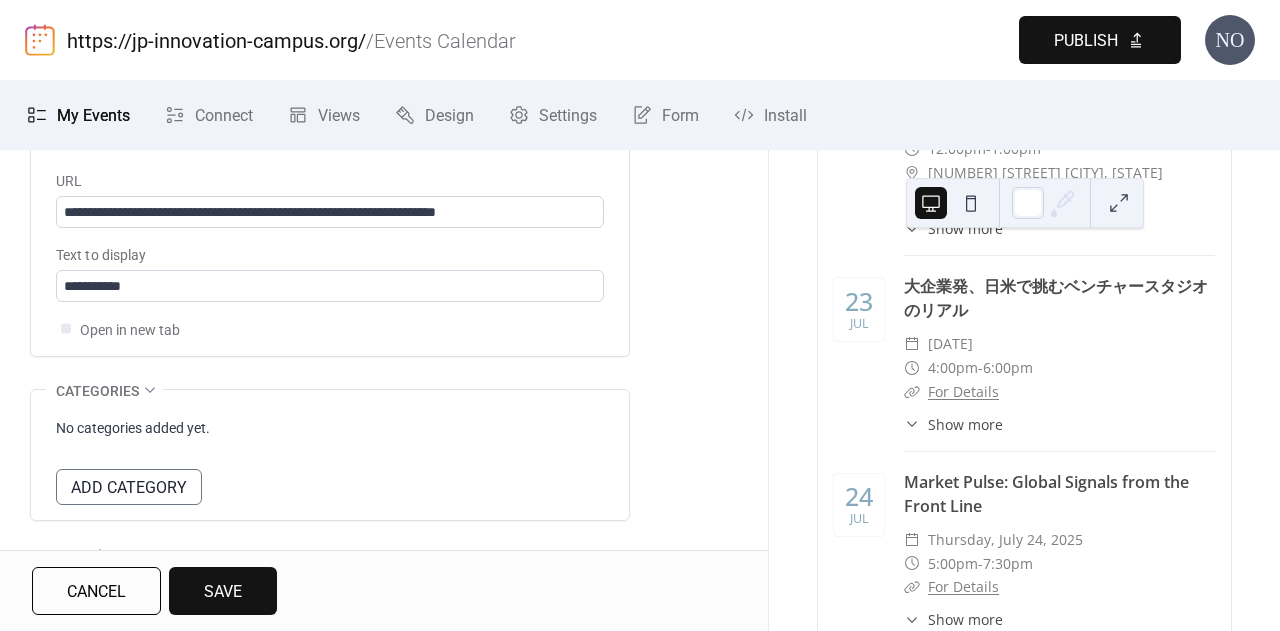 click on "Save" at bounding box center (223, 592) 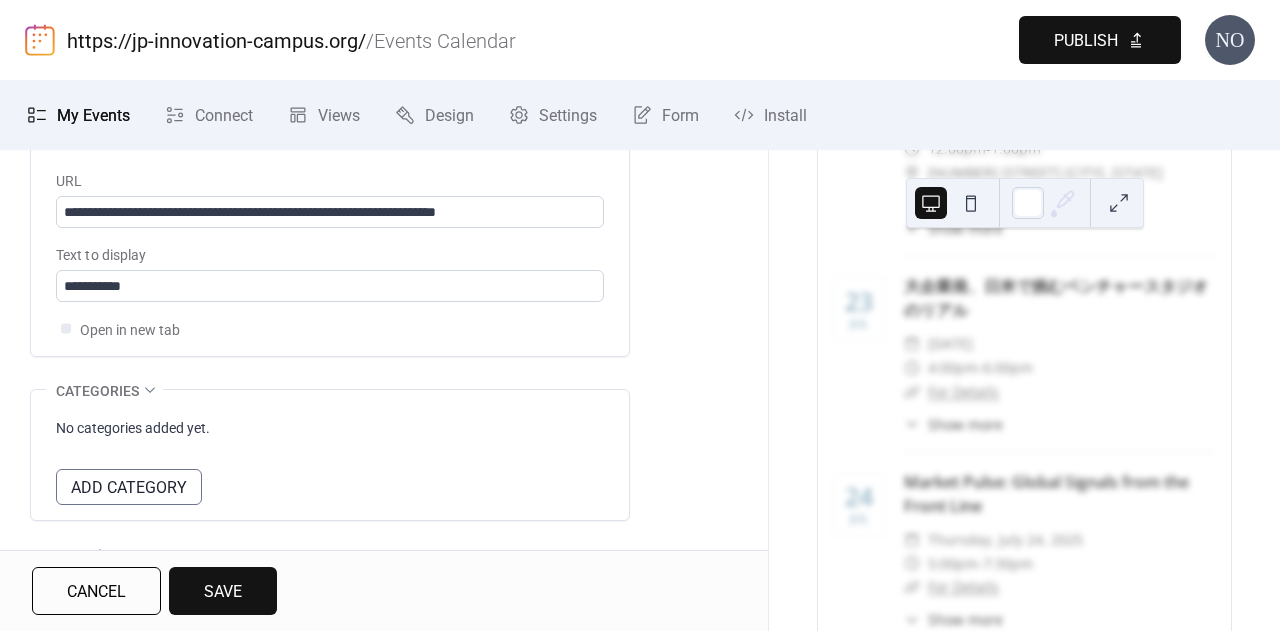 scroll, scrollTop: 701, scrollLeft: 0, axis: vertical 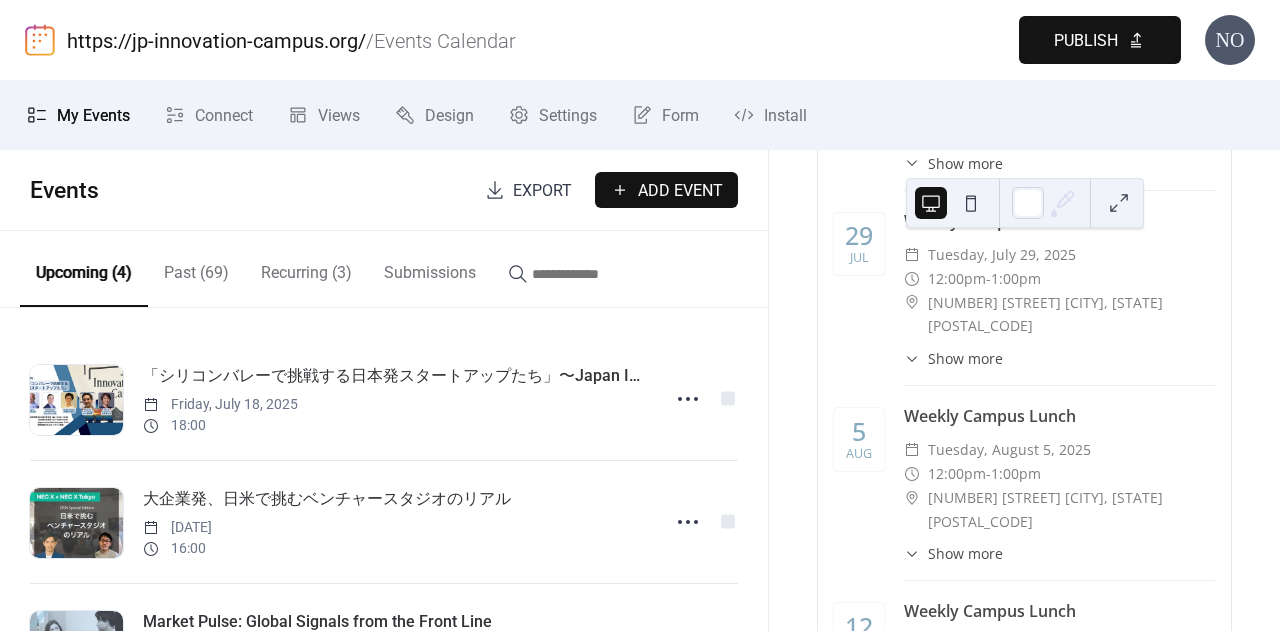 click on "https://jp-innovation-campus.org/  /  Events Calendar Preview Publish   NO" at bounding box center [640, 40] 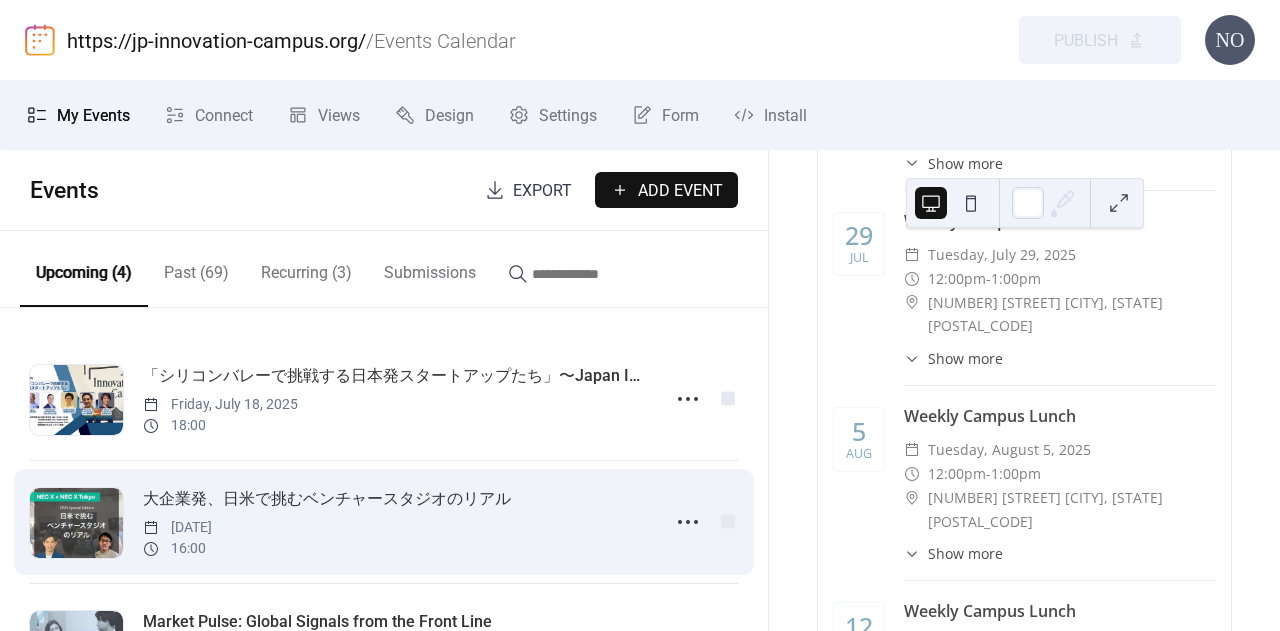 click on "[DATE] 16:00" at bounding box center [395, 522] 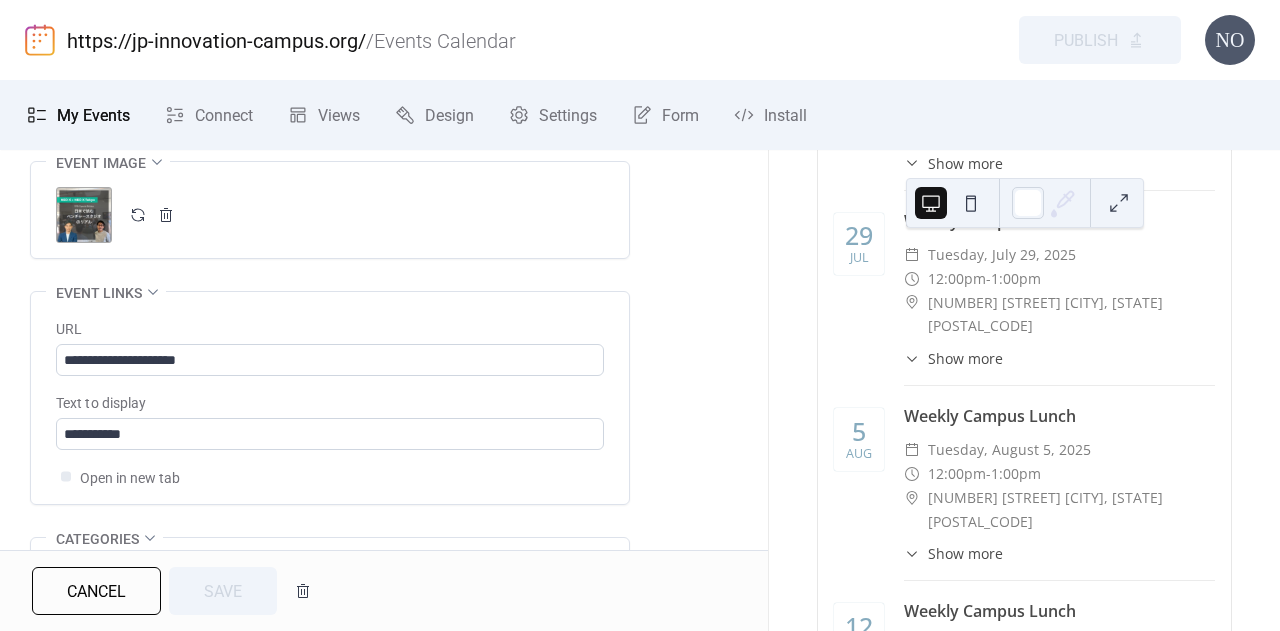 scroll, scrollTop: 1043, scrollLeft: 0, axis: vertical 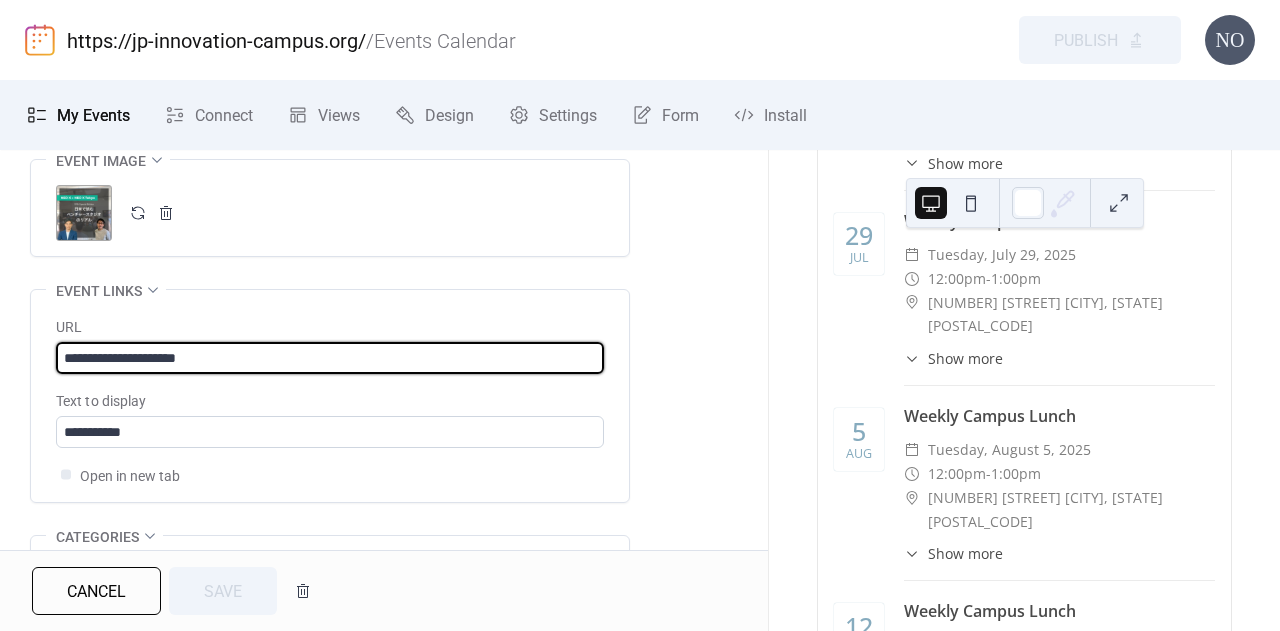 drag, startPoint x: 280, startPoint y: 361, endPoint x: 0, endPoint y: 312, distance: 284.25516 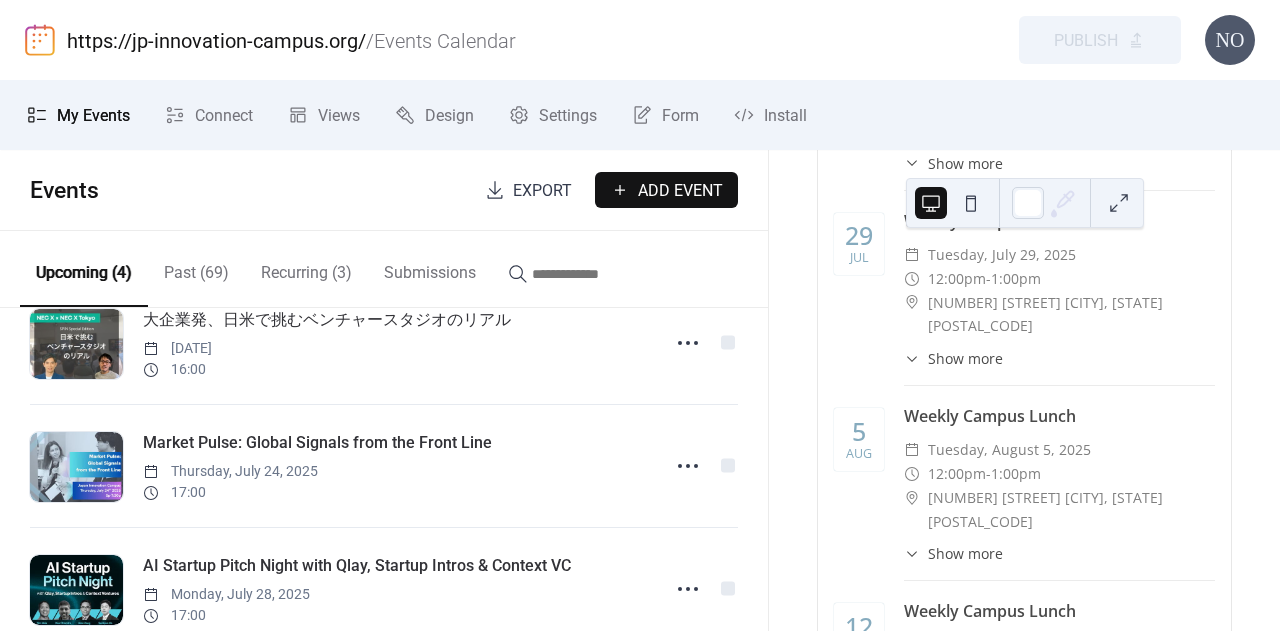 scroll, scrollTop: 181, scrollLeft: 0, axis: vertical 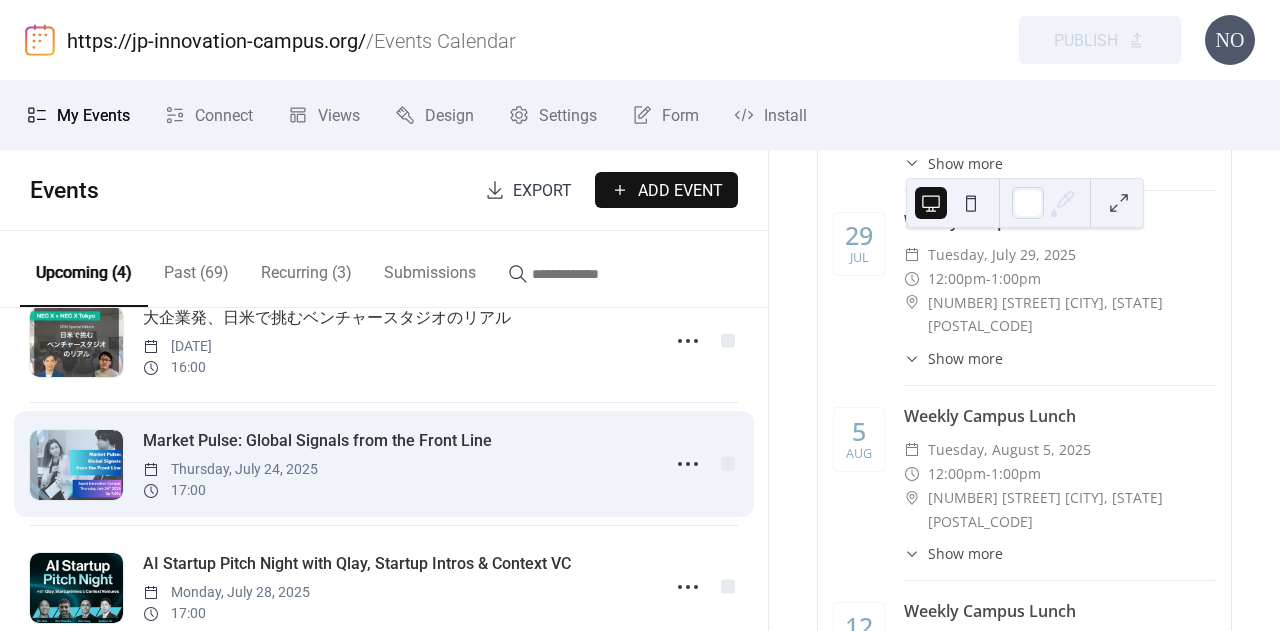 click on "Market Pulse: Global Signals from the Front Line" at bounding box center (317, 441) 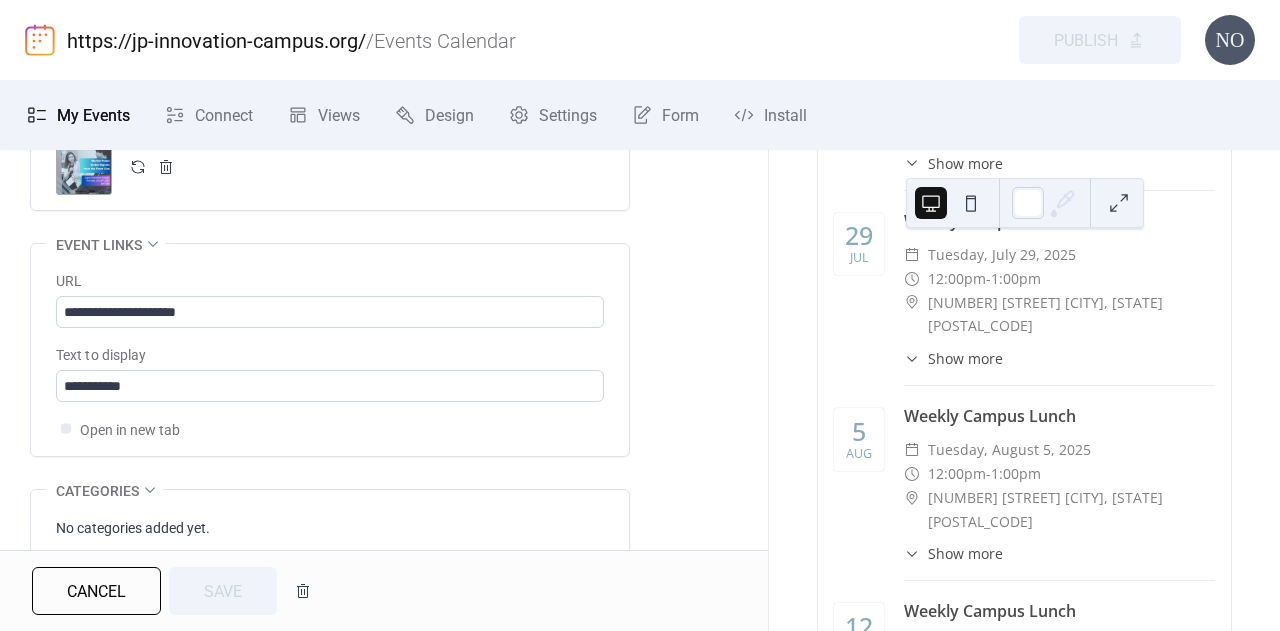 scroll, scrollTop: 1091, scrollLeft: 0, axis: vertical 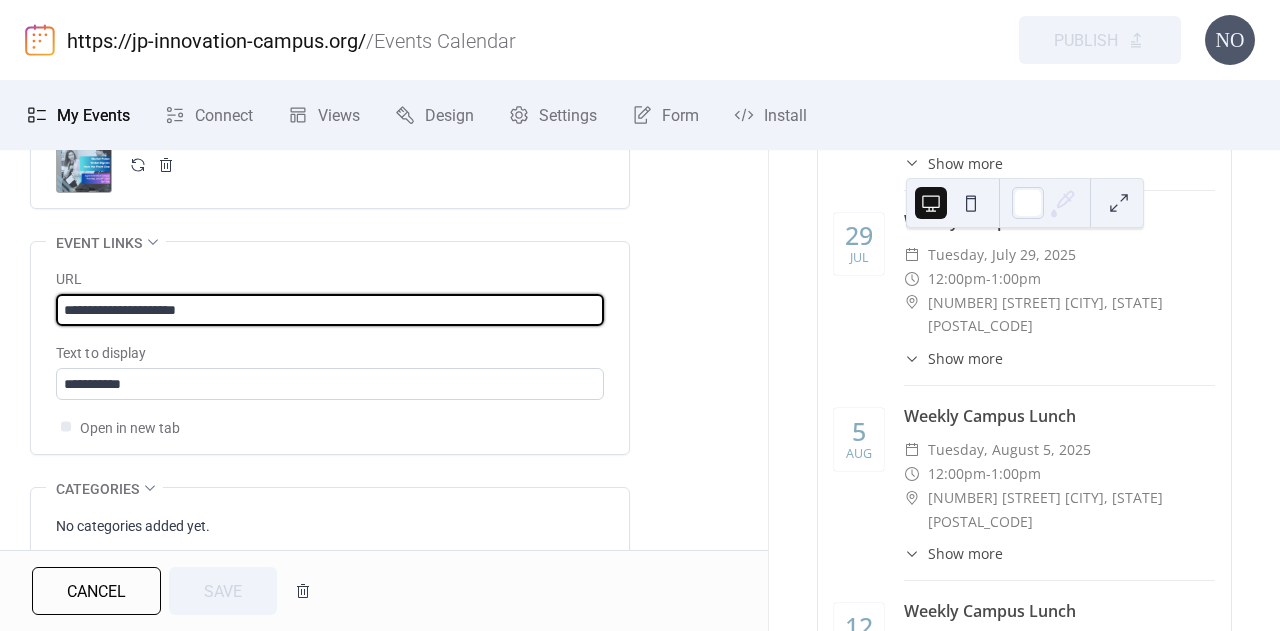 drag, startPoint x: 268, startPoint y: 316, endPoint x: 0, endPoint y: 241, distance: 278.2966 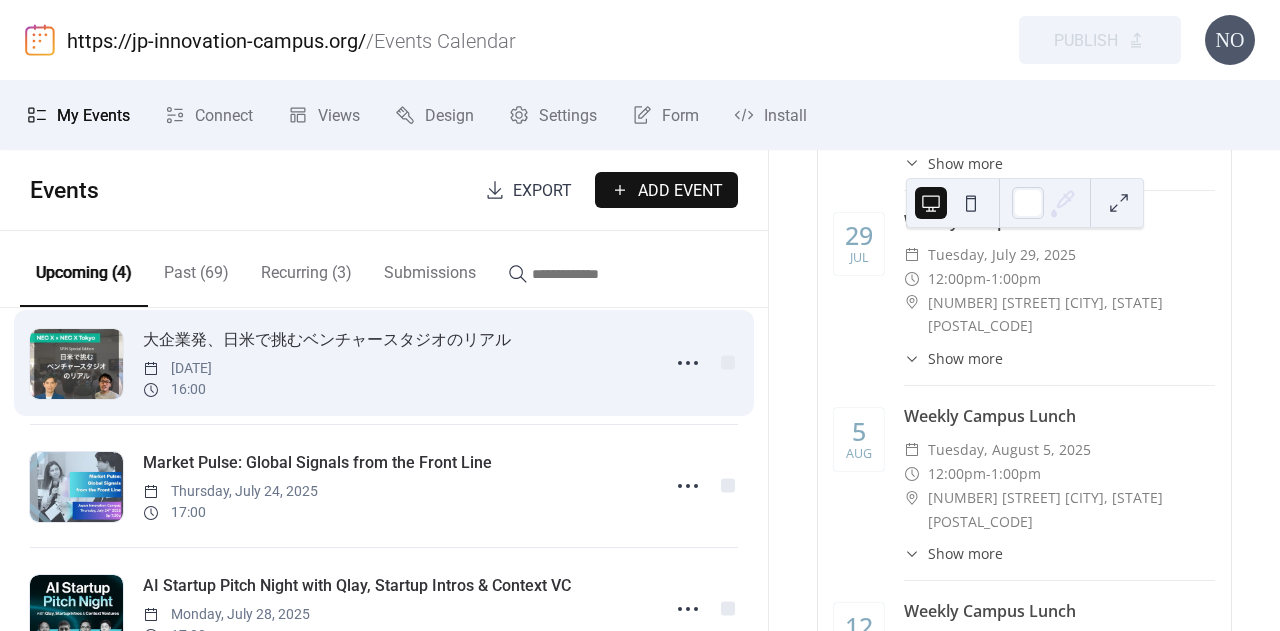 scroll, scrollTop: 228, scrollLeft: 0, axis: vertical 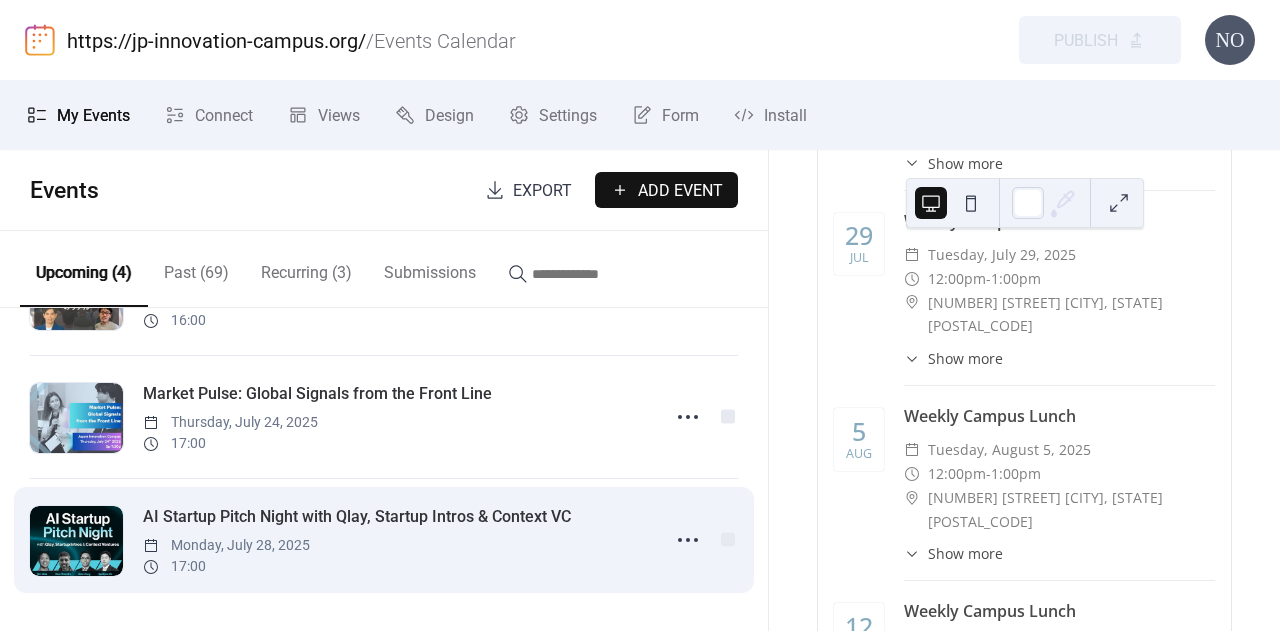 click on "AI Startup Pitch Night with Qlay, Startup Intros & Context VC" at bounding box center (357, 517) 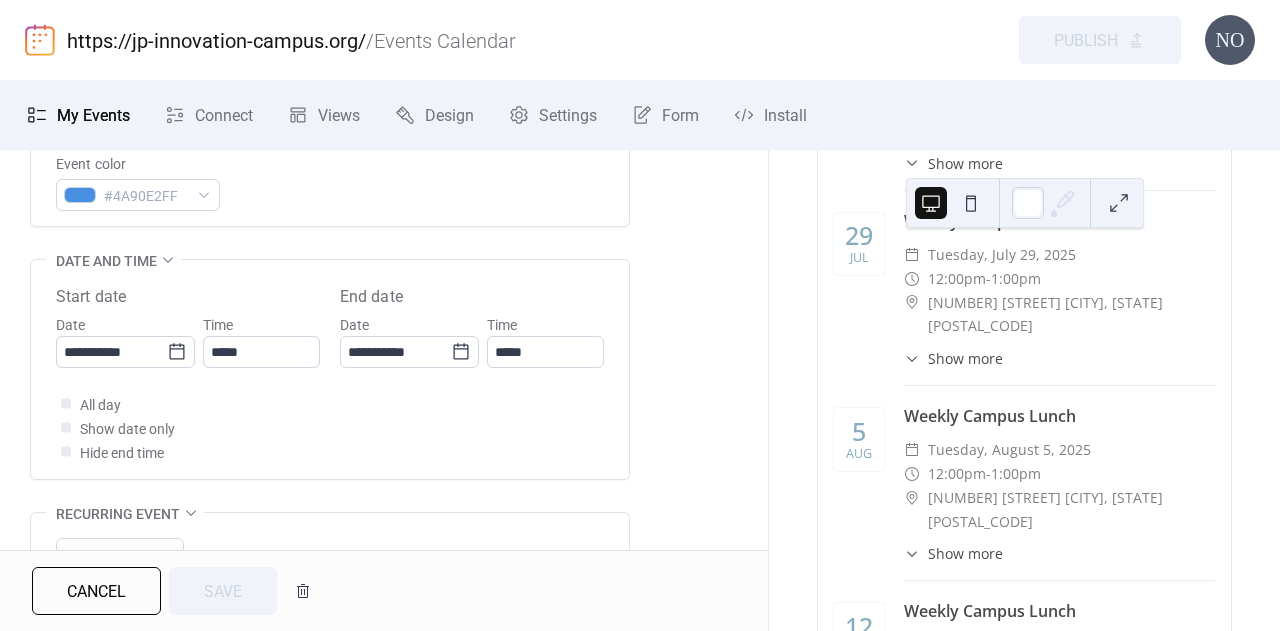 click on "**********" at bounding box center [330, 369] 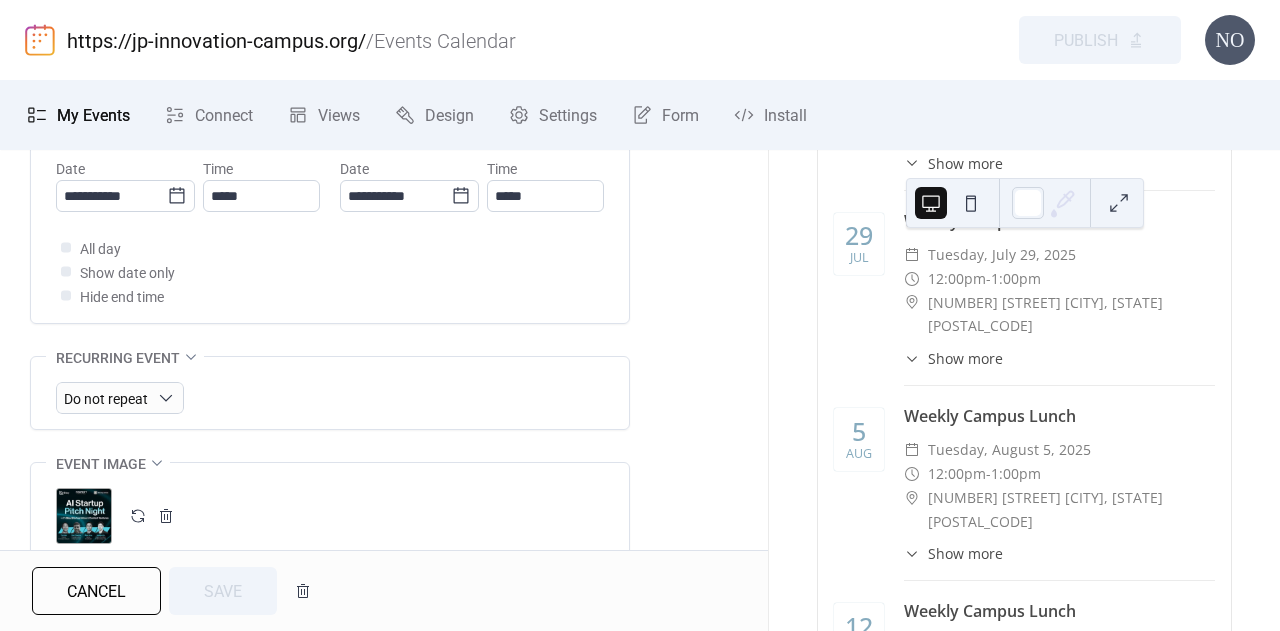 scroll, scrollTop: 1065, scrollLeft: 0, axis: vertical 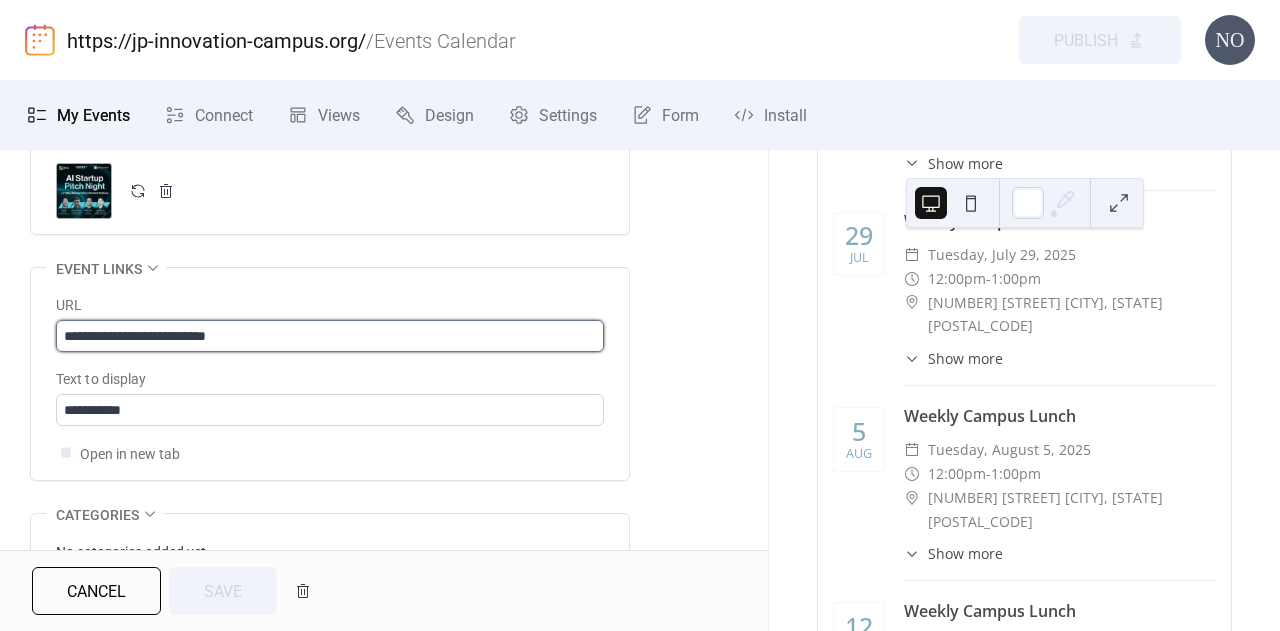 click on "**********" at bounding box center (330, 336) 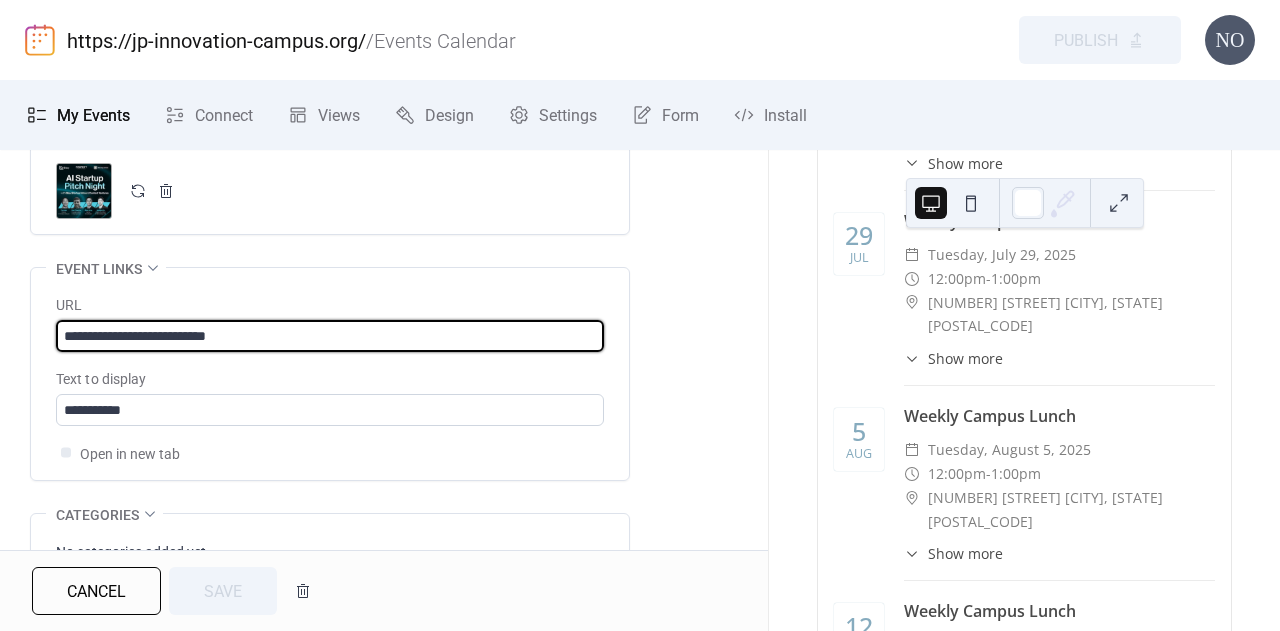 drag, startPoint x: 242, startPoint y: 330, endPoint x: 0, endPoint y: 313, distance: 242.59637 